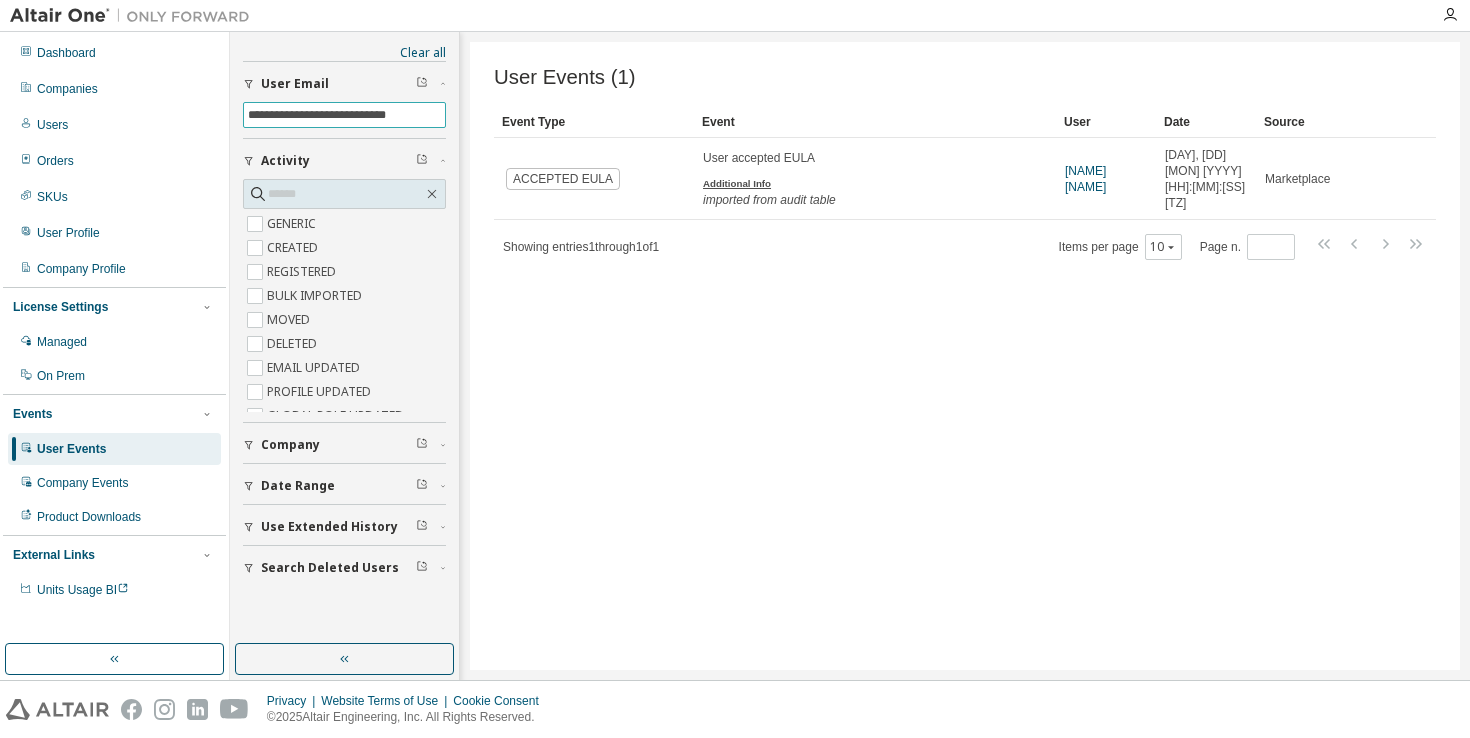 scroll, scrollTop: 0, scrollLeft: 0, axis: both 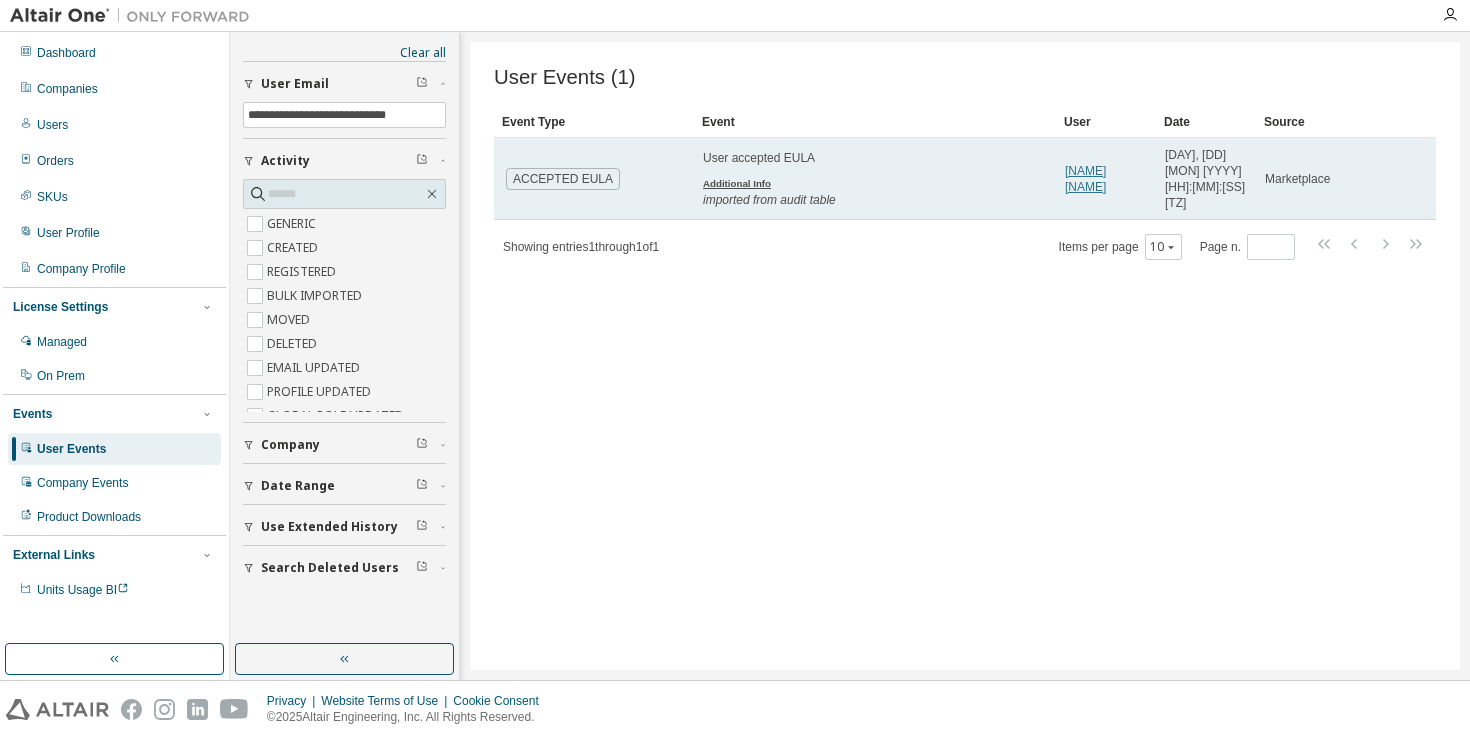click on "[FIRST] [LAST]" at bounding box center [1085, 179] 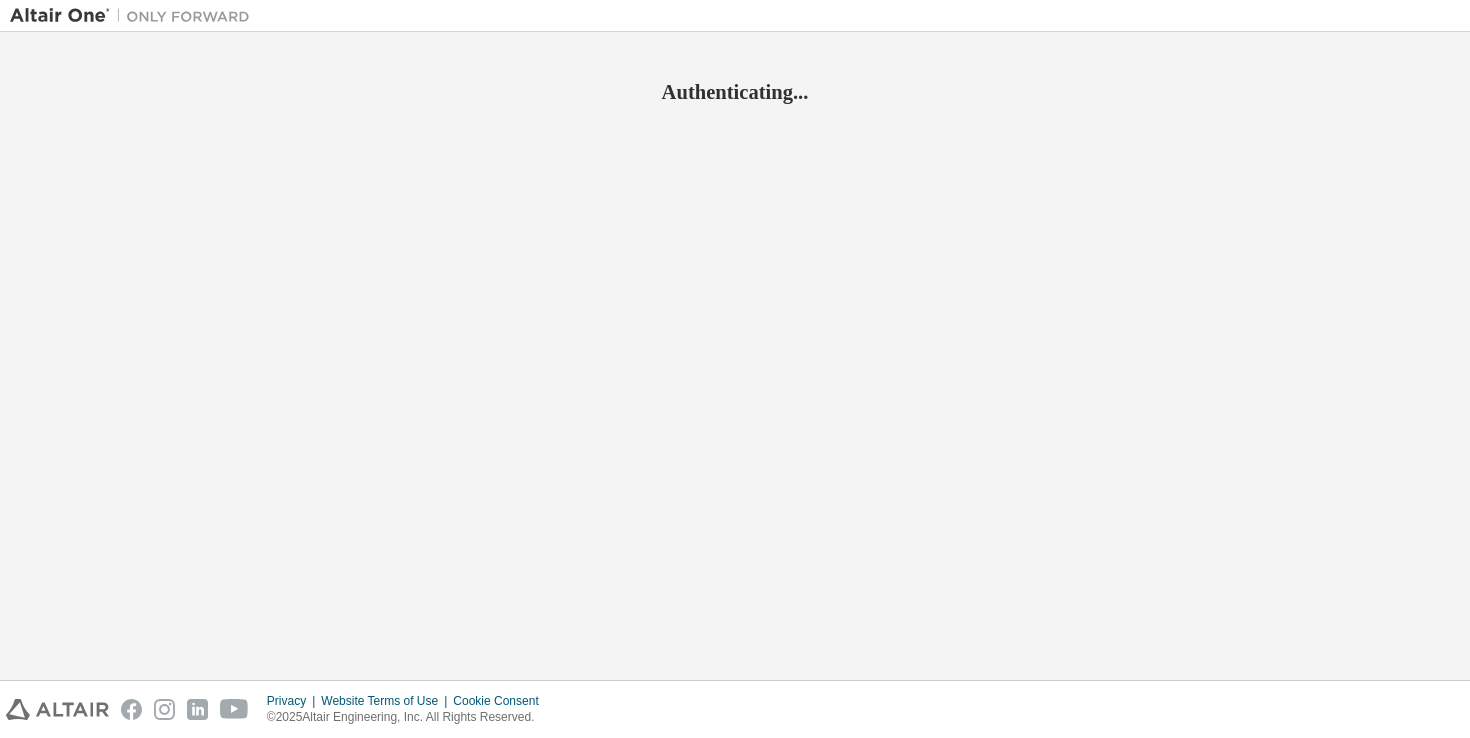 scroll, scrollTop: 0, scrollLeft: 0, axis: both 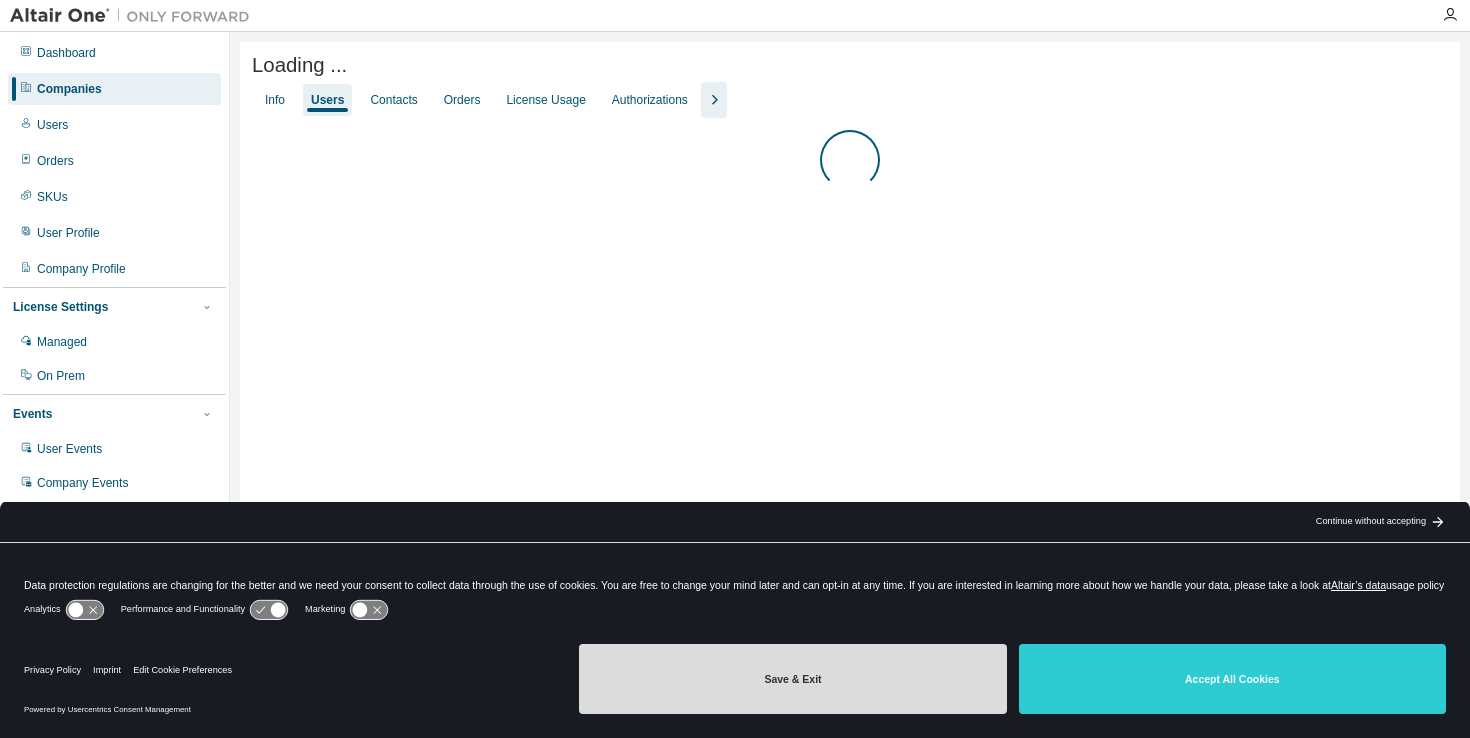 click on "Save & Exit" at bounding box center [792, 679] 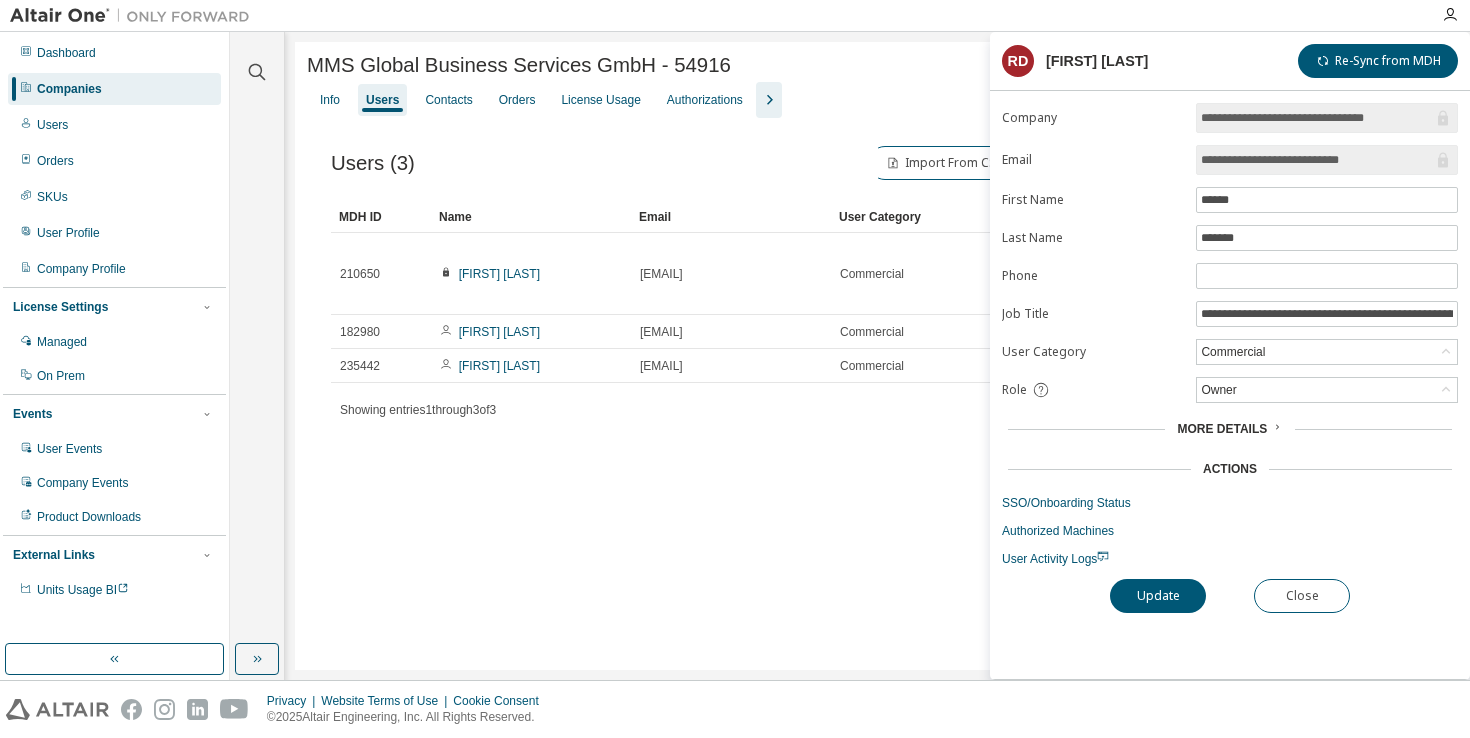 click on "MMS Global Business Services GmbH - 54916 Clear Load Save Save As Field Operator Value Select filter Select operand Add criteria Search Info Users Contacts Orders License Usage Authorizations Users (3) Import From CSV Export To CSV Adopt User Add User Clear Load Save Save As Field Operator Value Select filter Select operand Add criteria Search MDH ID Name Email User Category Phone Job Title Status 210650    [FIRST] [LAST] [EMAIL] Commercial [PHONE] [JOB TITLE] Onboarded 182980    [FIRST] [LAST] [EMAIL] Commercial [PHONE] [JOB TITLE] Onboarded 235442    [FIRST] [LAST] [EMAIL] Commercial Onboarded Showing entries  1  through  3  of  3 Items per page 10 Page n. *" at bounding box center (877, 356) 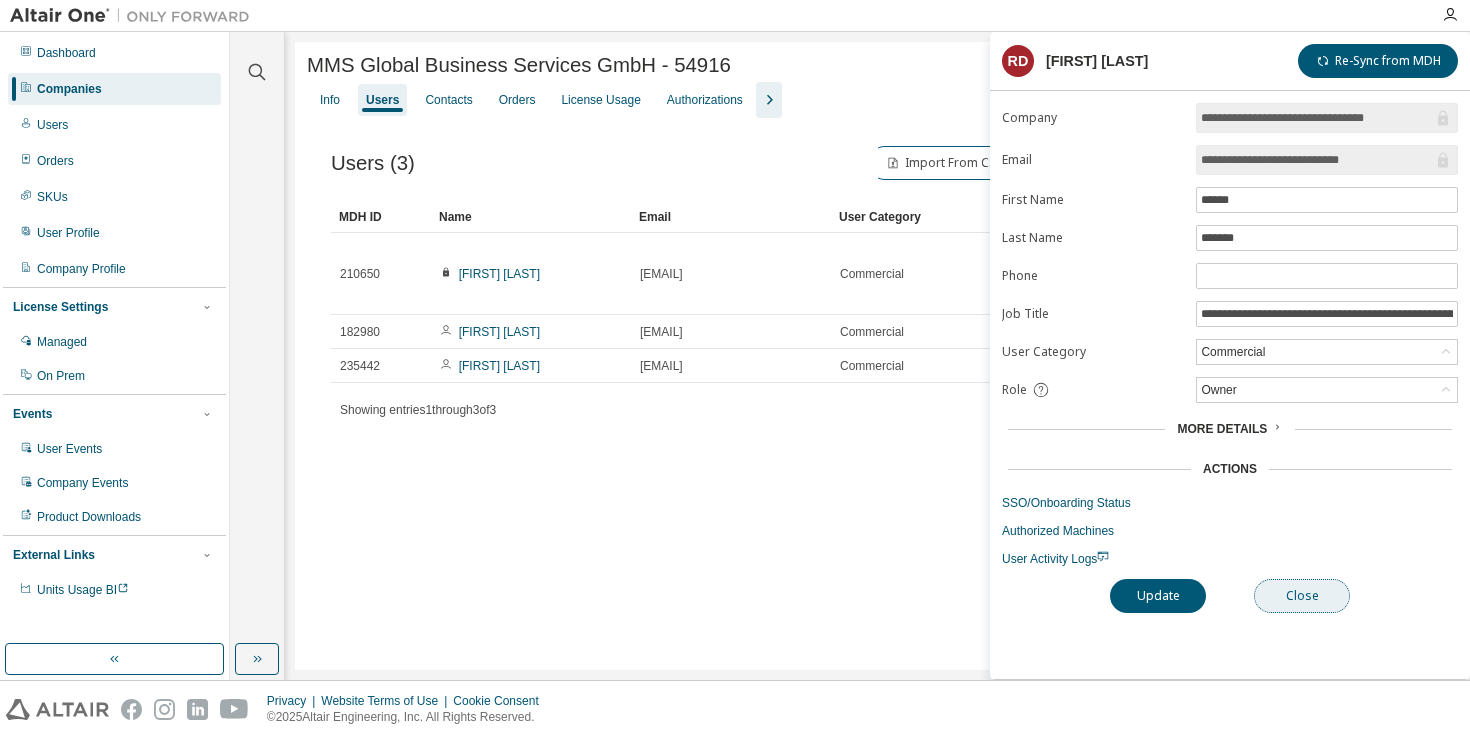 click on "Close" at bounding box center [1302, 596] 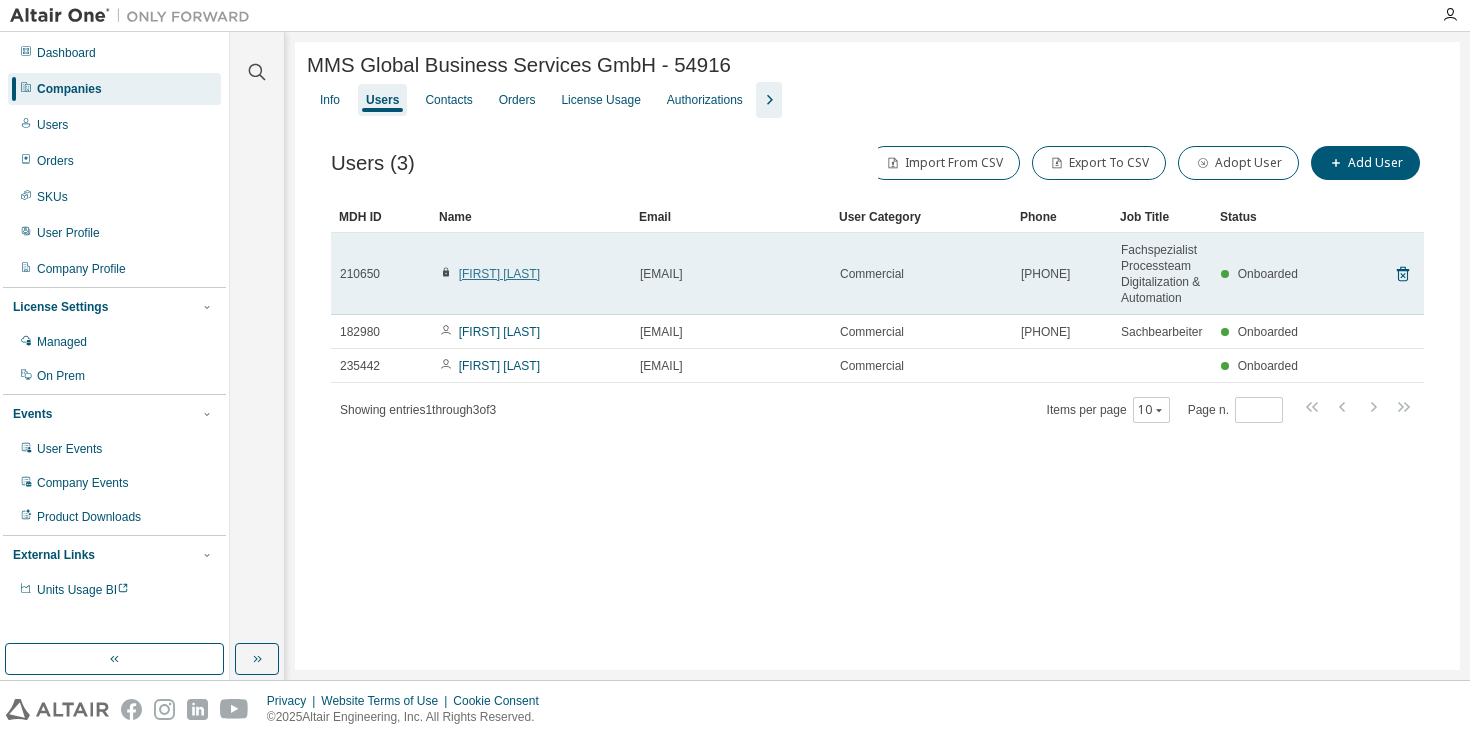 click on "[FIRST] [LAST]" at bounding box center [499, 274] 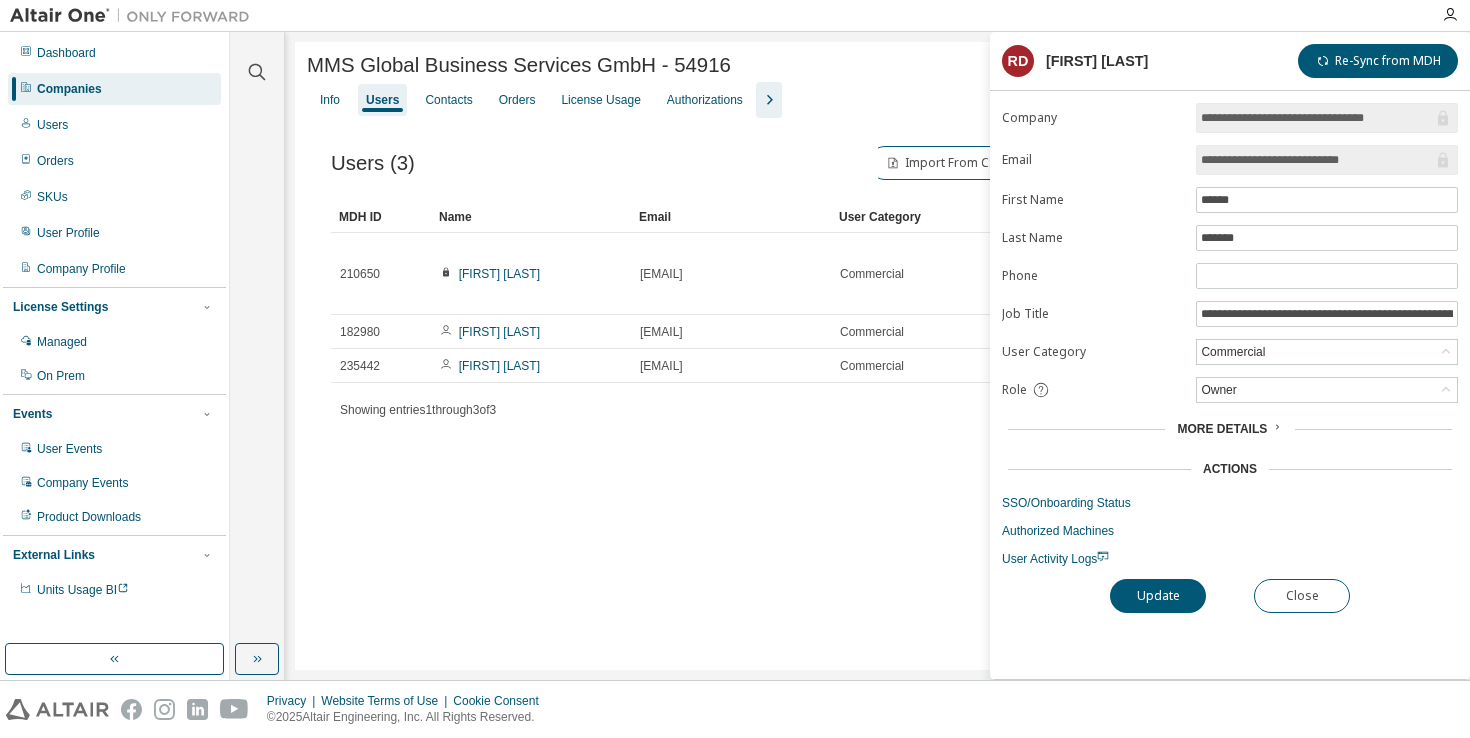 click on "More Details" at bounding box center [1222, 429] 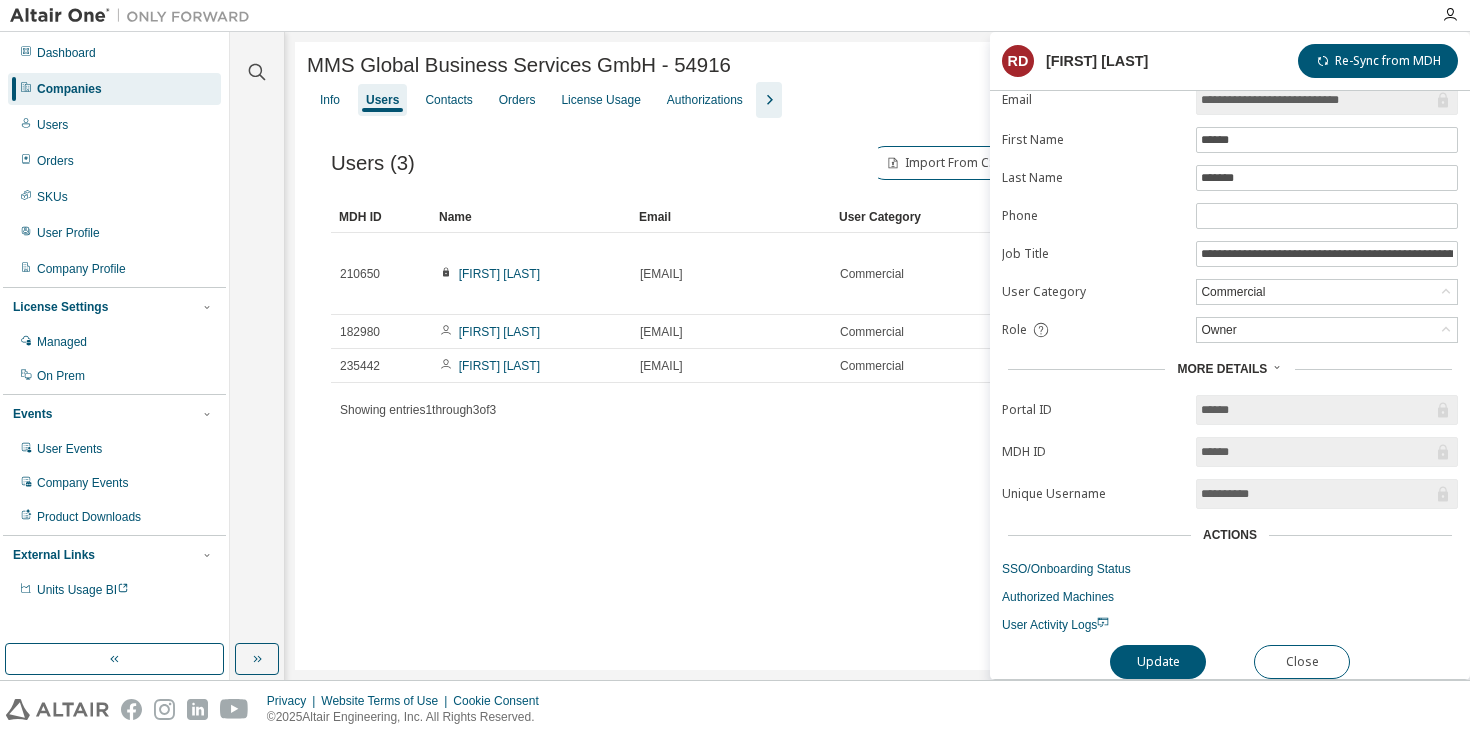 scroll, scrollTop: 70, scrollLeft: 0, axis: vertical 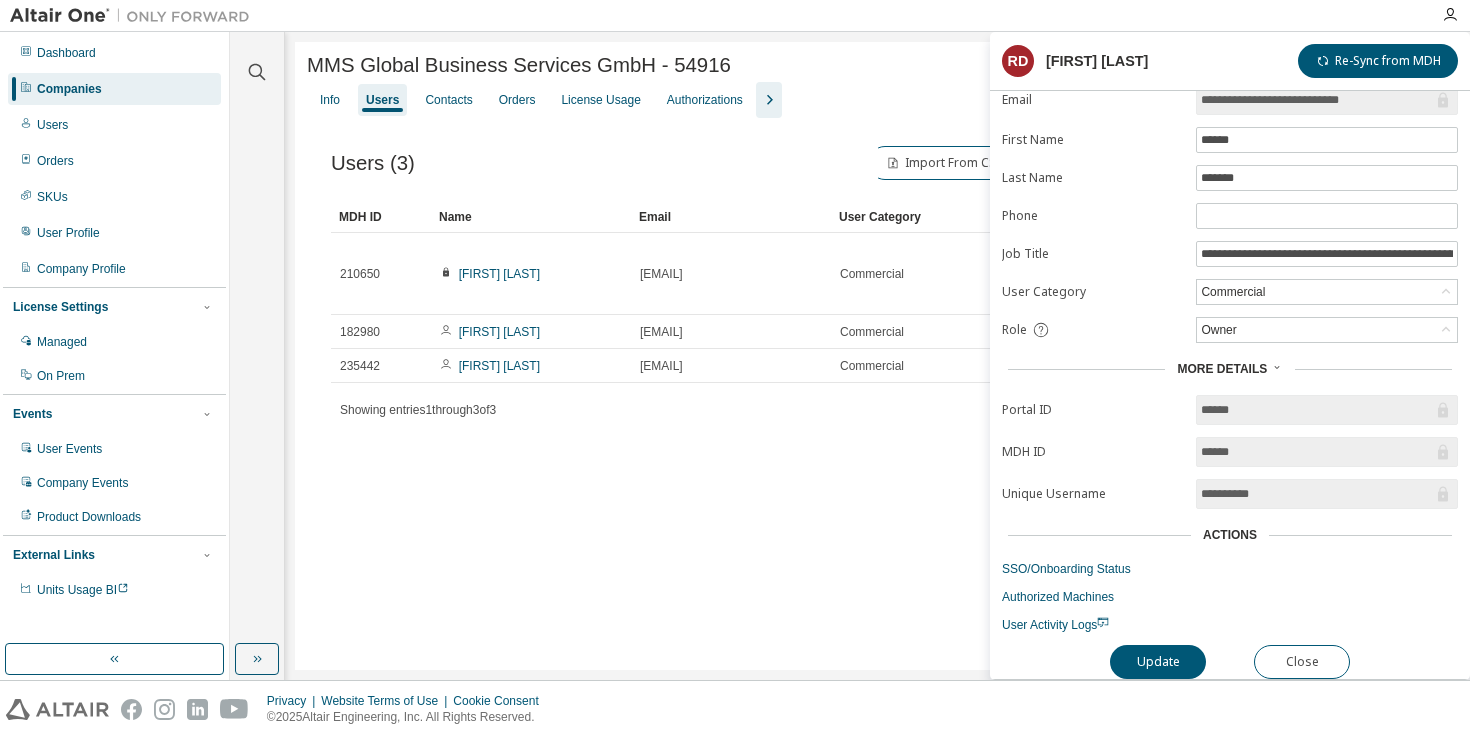 drag, startPoint x: 1262, startPoint y: 445, endPoint x: 1144, endPoint y: 442, distance: 118.03813 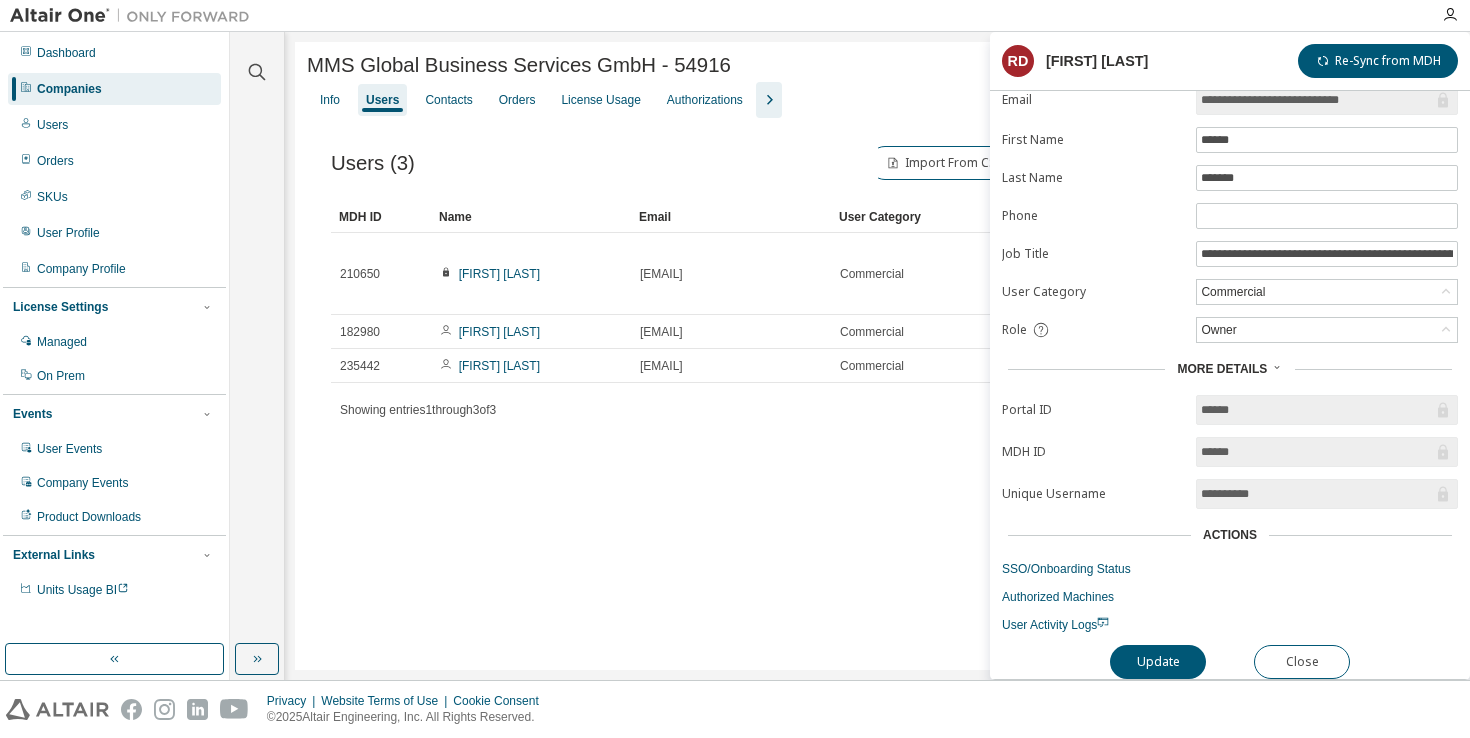 scroll, scrollTop: 0, scrollLeft: 0, axis: both 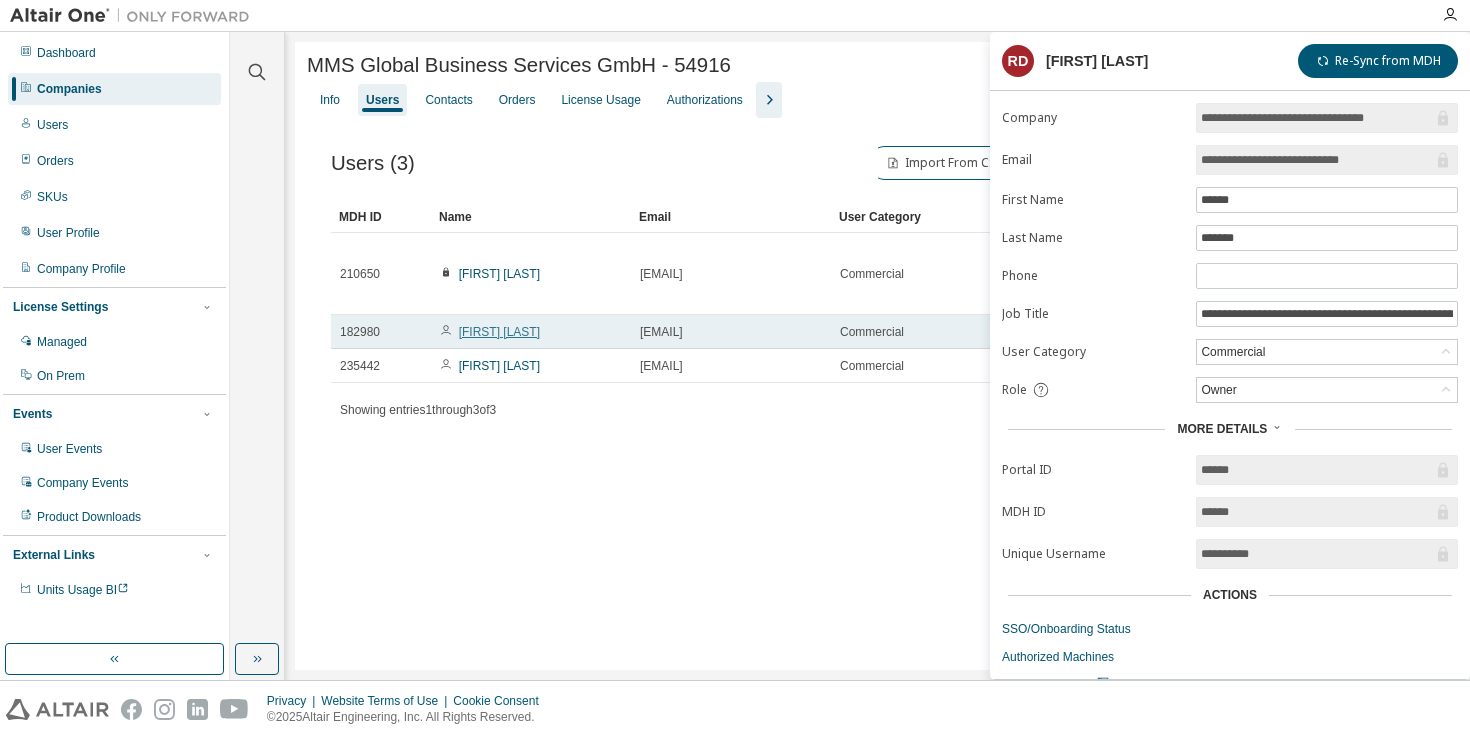 click on "[FIRST] [LAST]" at bounding box center [499, 332] 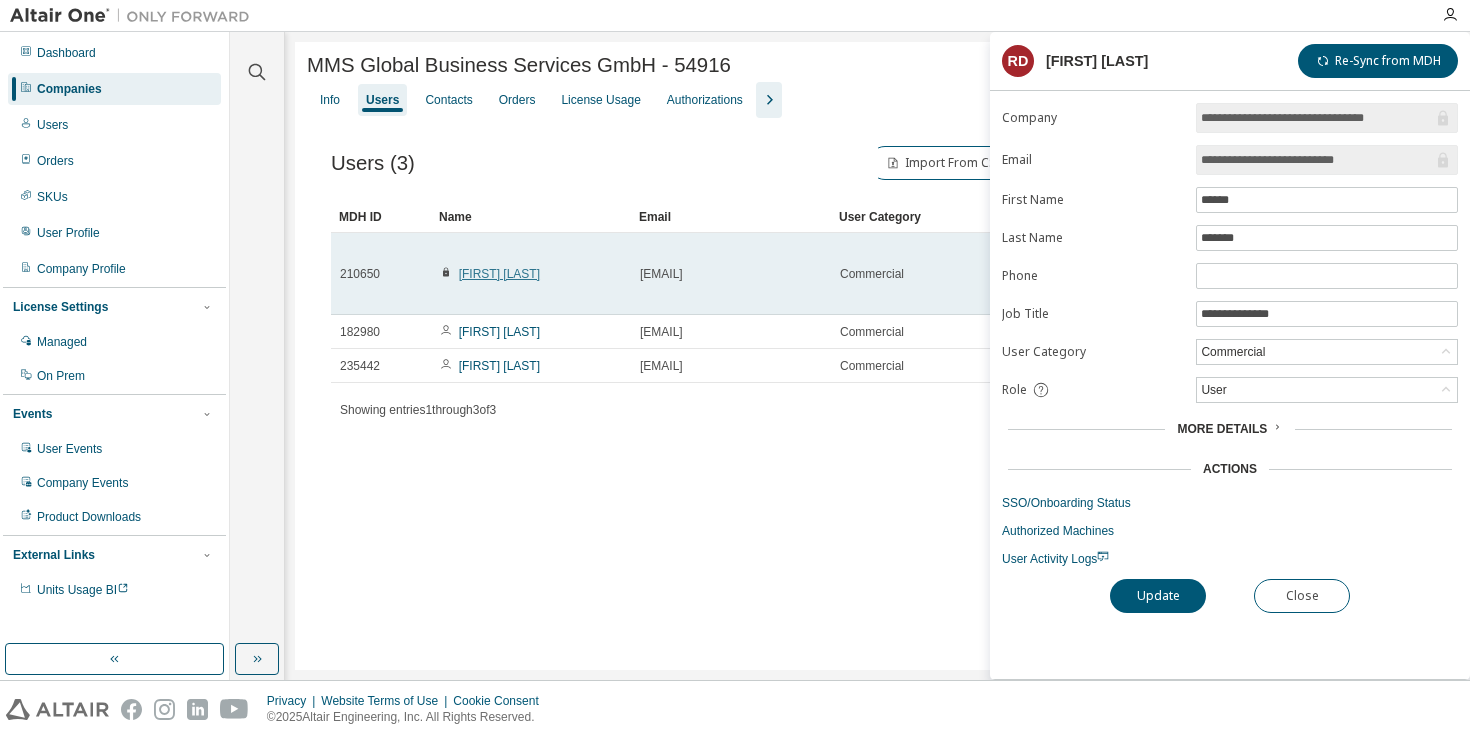 click on "[FIRST] [LAST]" at bounding box center [499, 274] 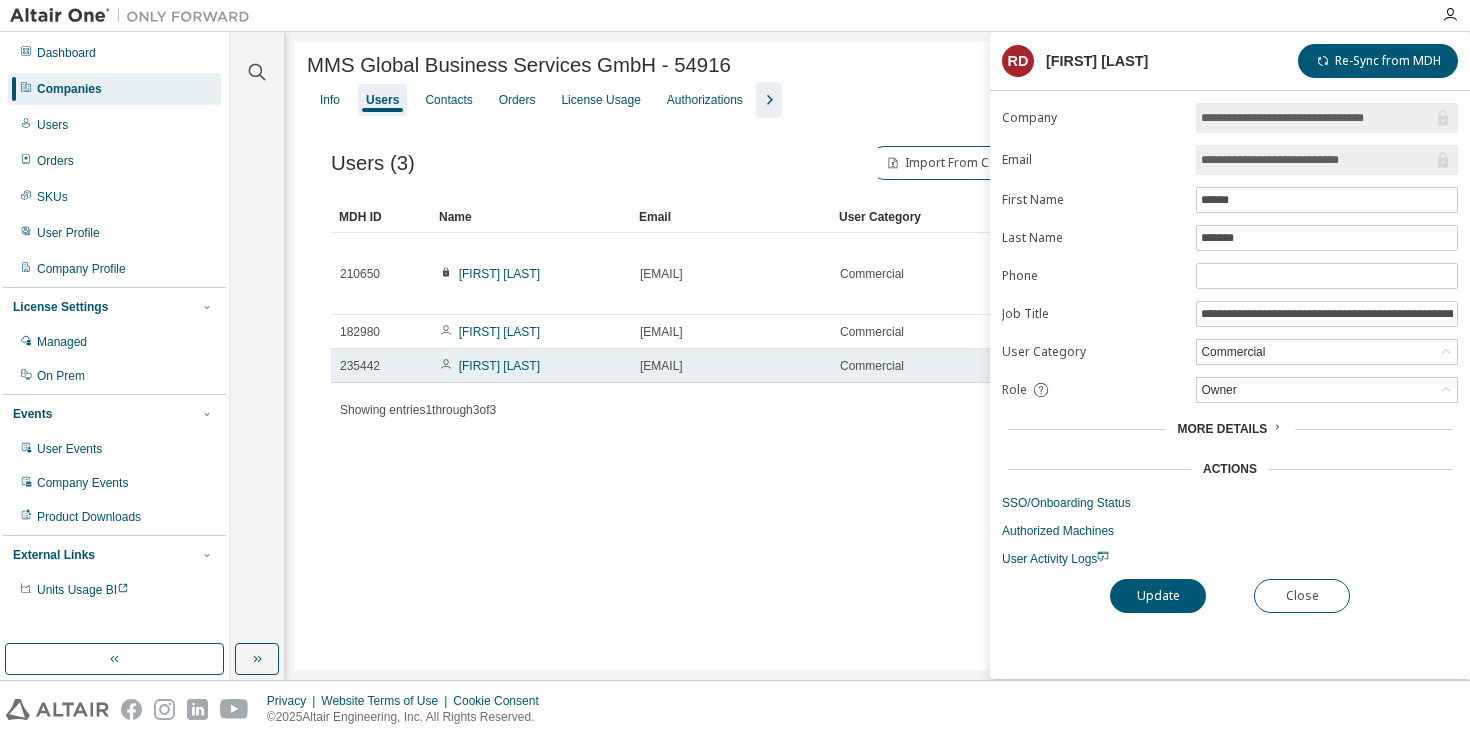 click on "[FIRST] [LAST]" at bounding box center (490, 366) 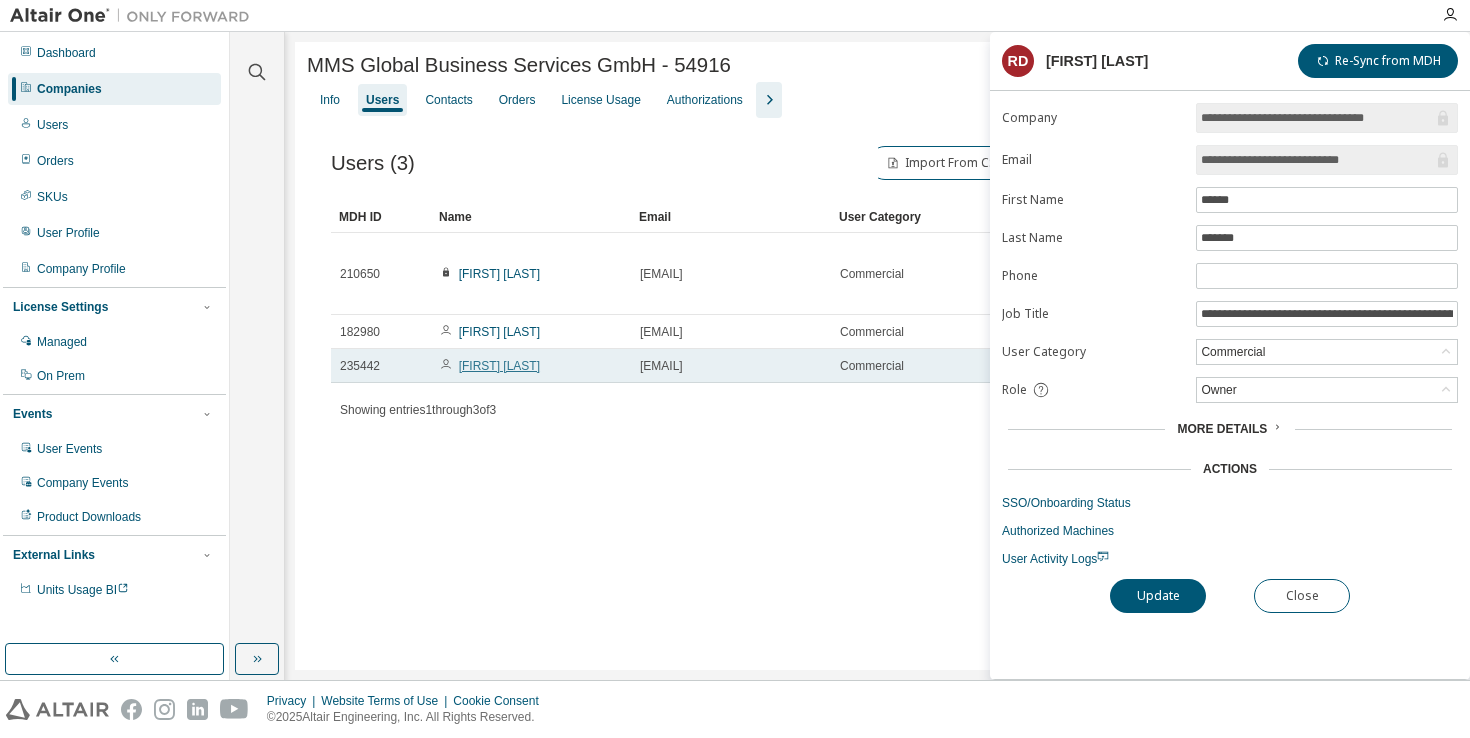 click on "[FIRST] [LAST]" at bounding box center [499, 366] 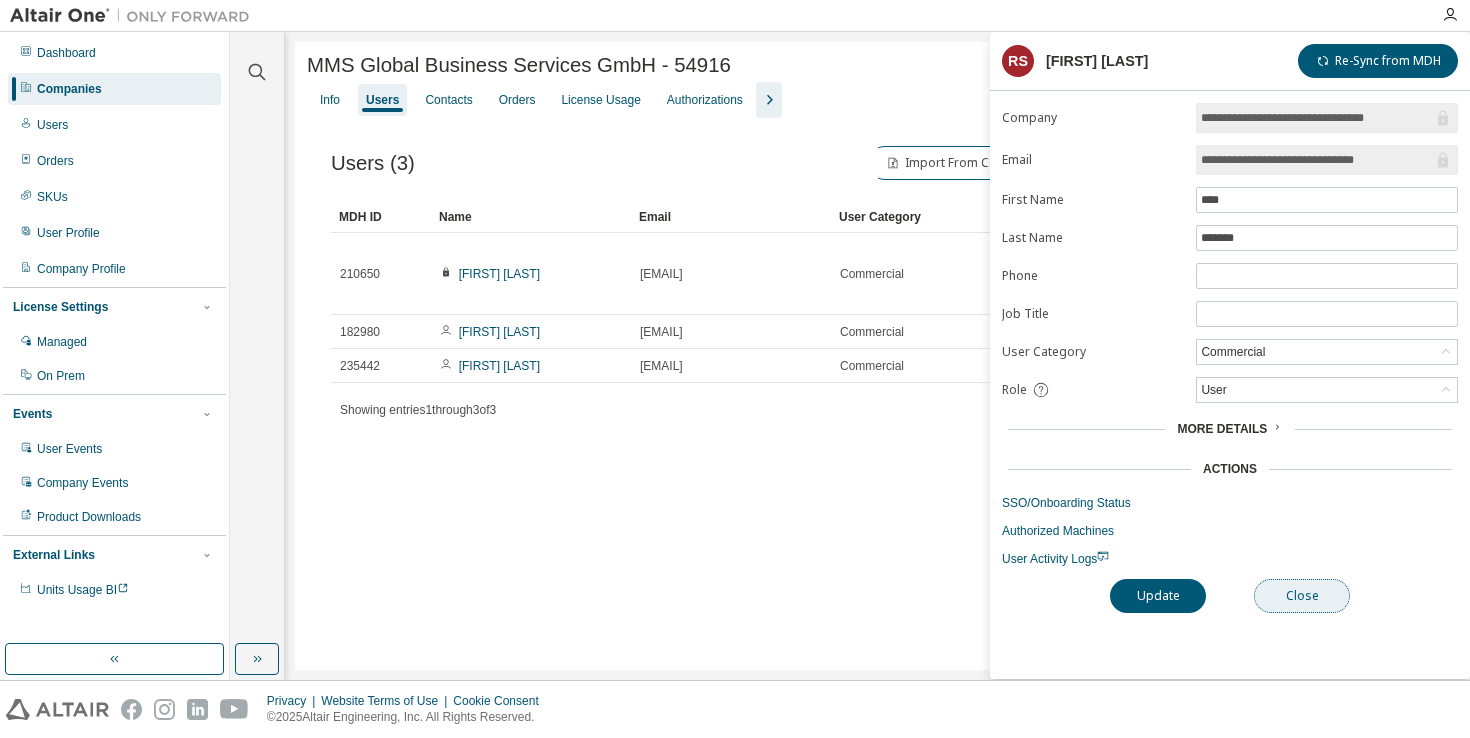 click on "Close" at bounding box center (1302, 596) 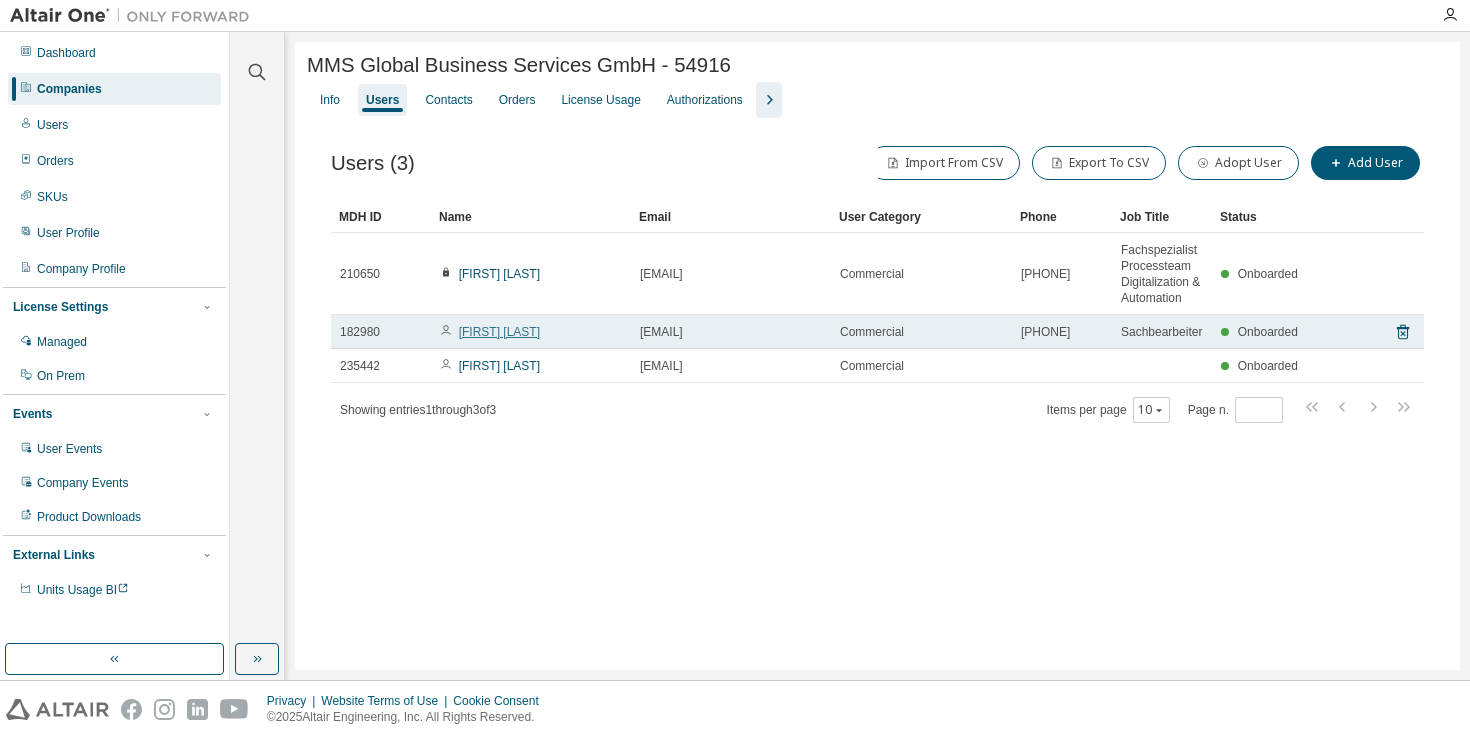 click on "[FIRST] [LAST]" at bounding box center (499, 332) 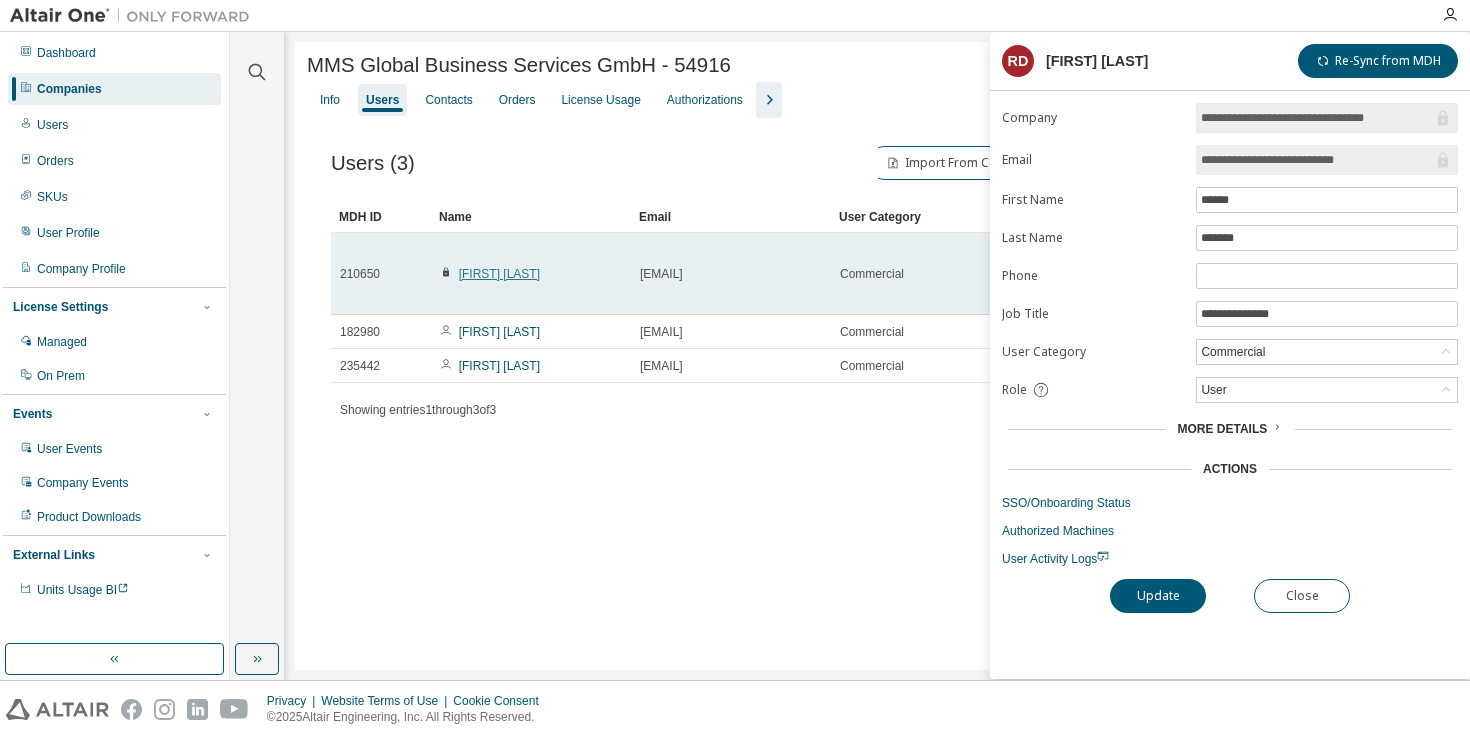 click on "[FIRST] [LAST]" at bounding box center (499, 274) 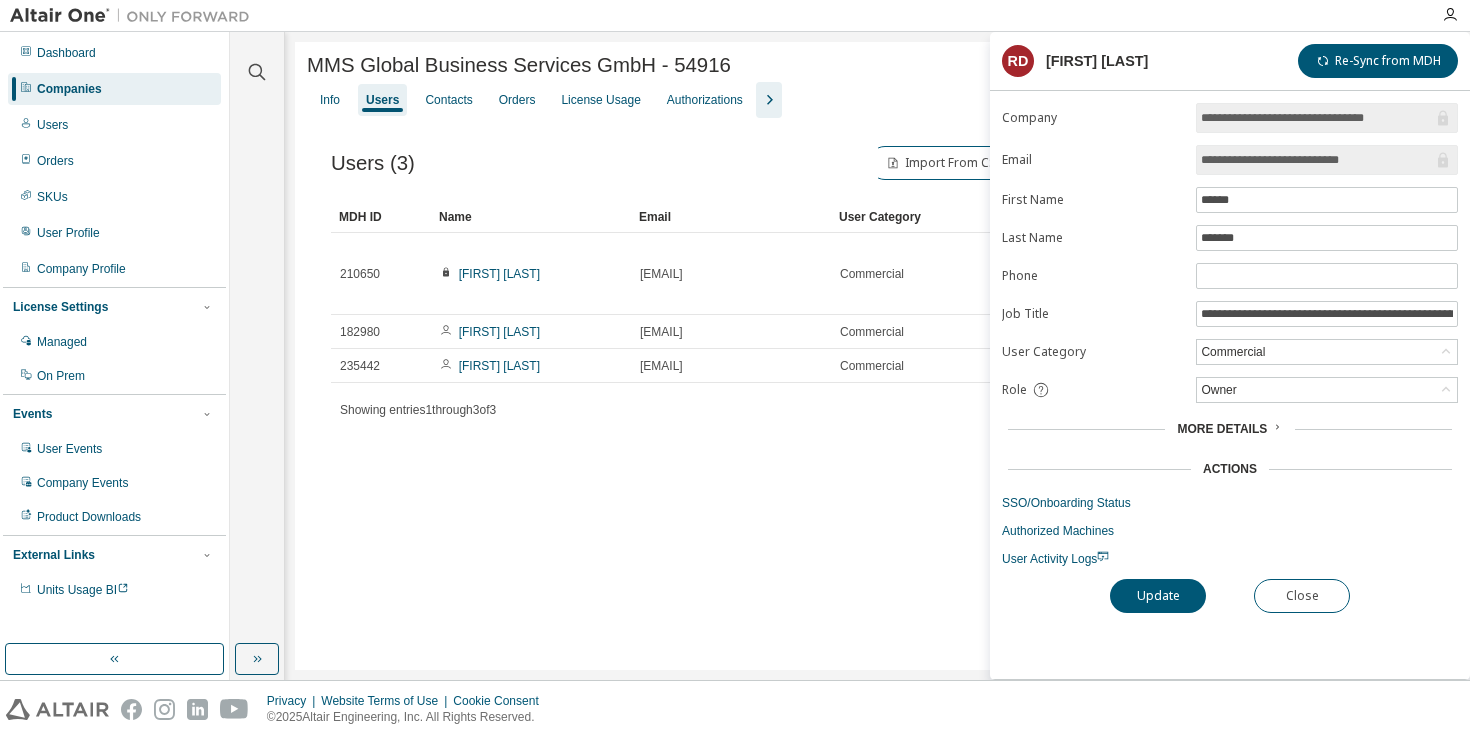 click on "More Details" at bounding box center (1222, 429) 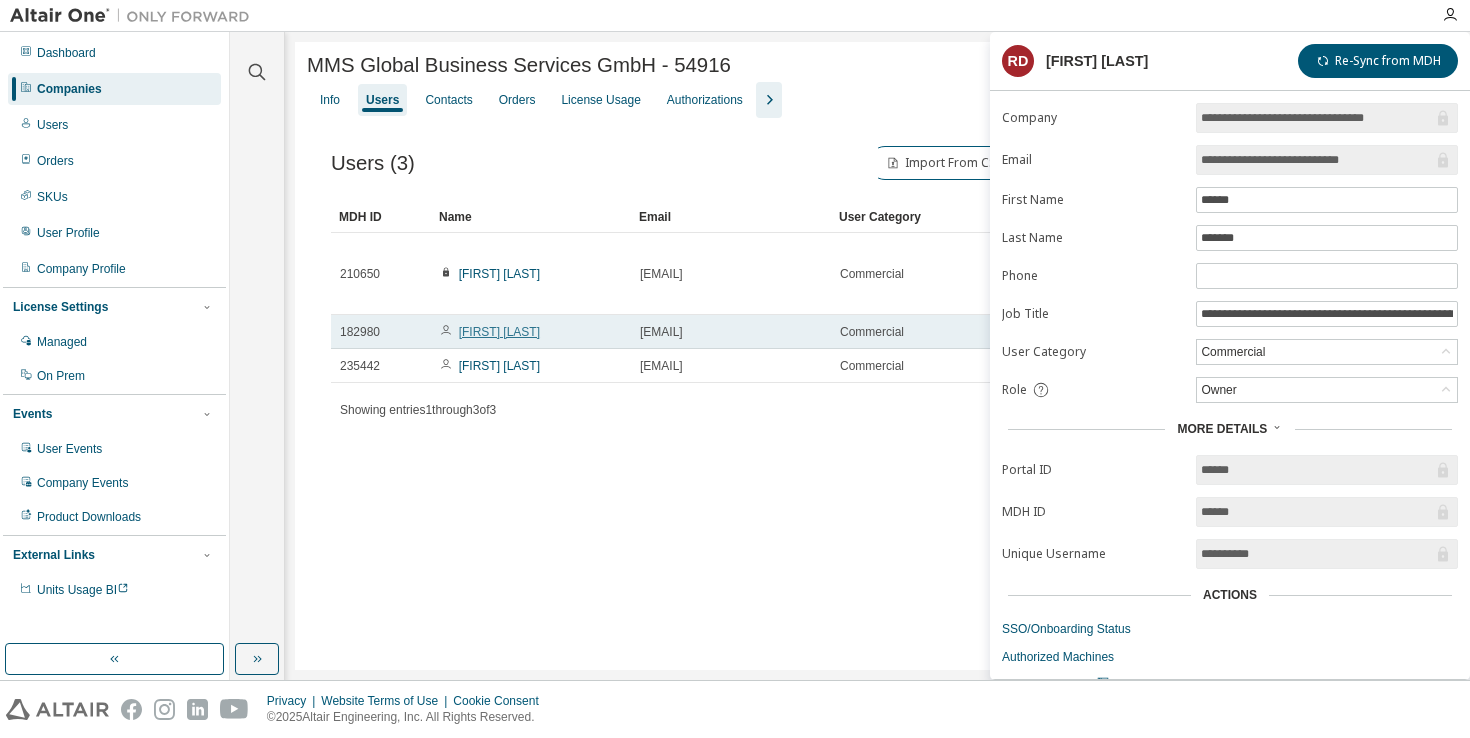 click on "[FIRST] [LAST]" at bounding box center [499, 332] 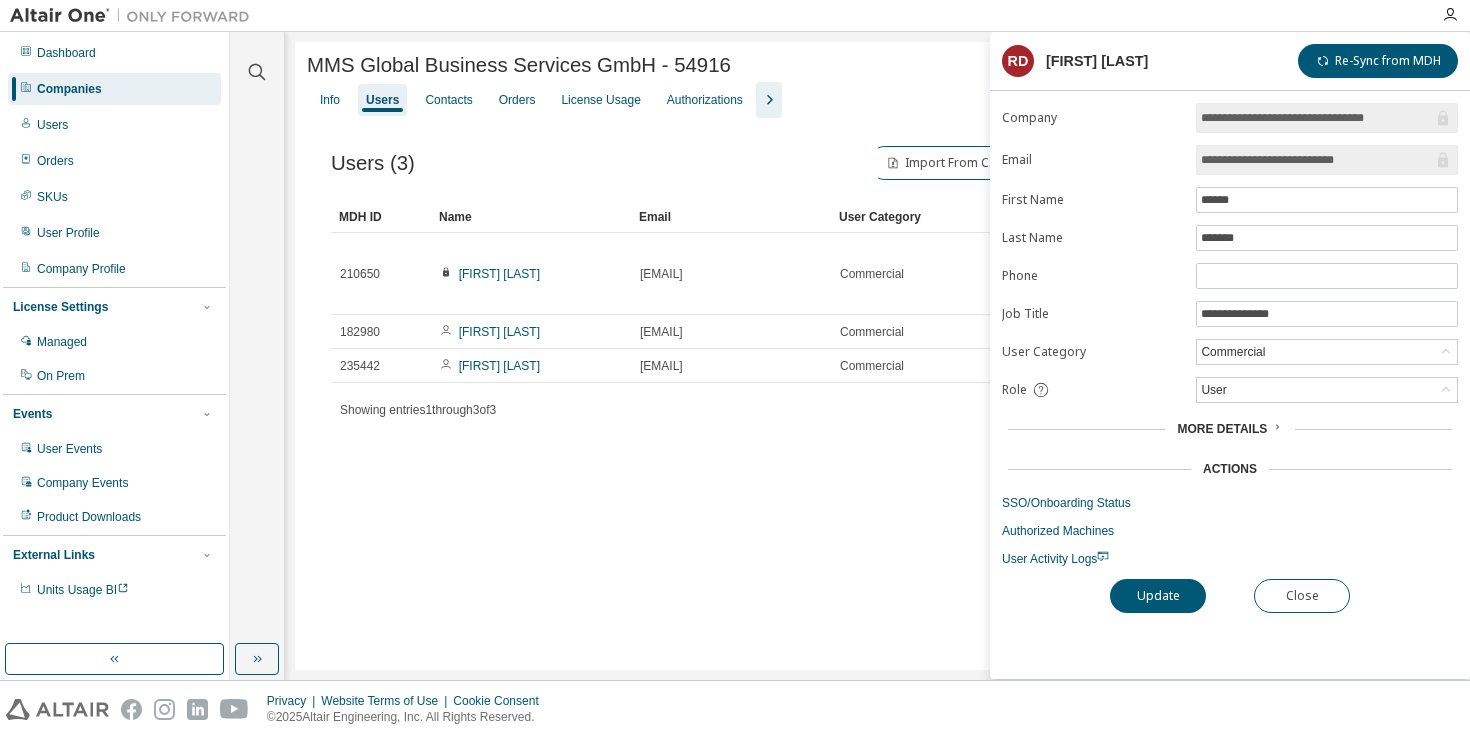 click on "More Details" at bounding box center (1222, 429) 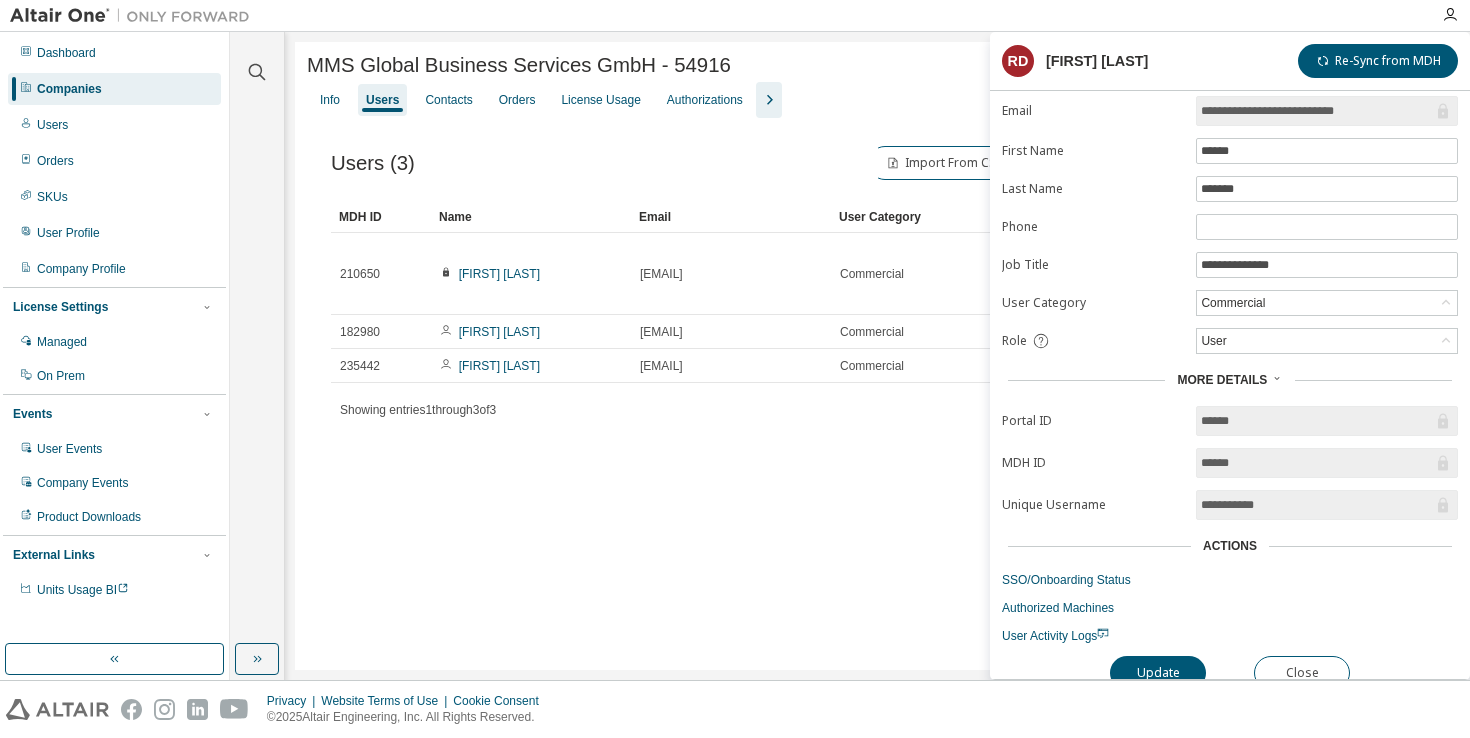 scroll, scrollTop: 70, scrollLeft: 0, axis: vertical 